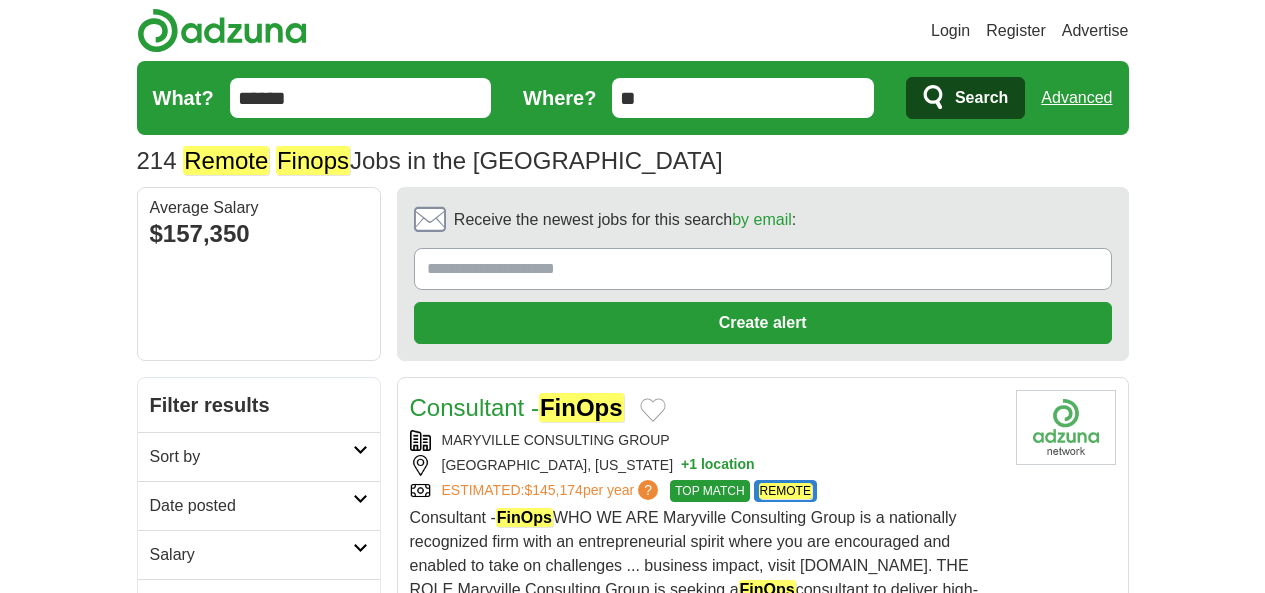scroll, scrollTop: 0, scrollLeft: 0, axis: both 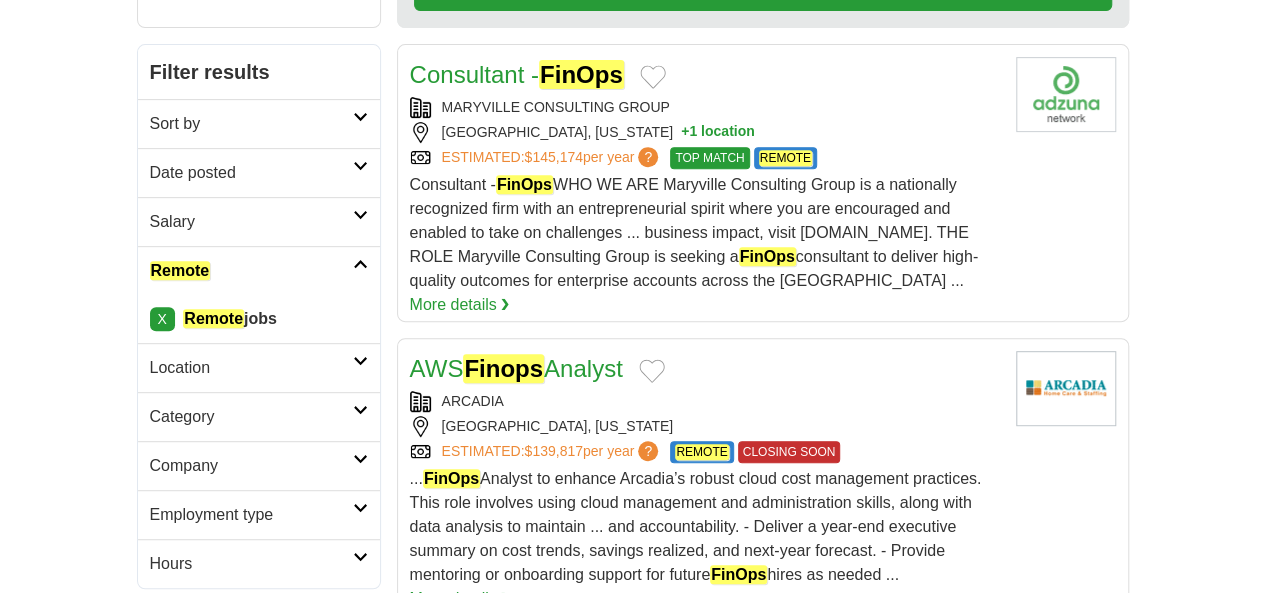 click on "Date posted" at bounding box center [251, 173] 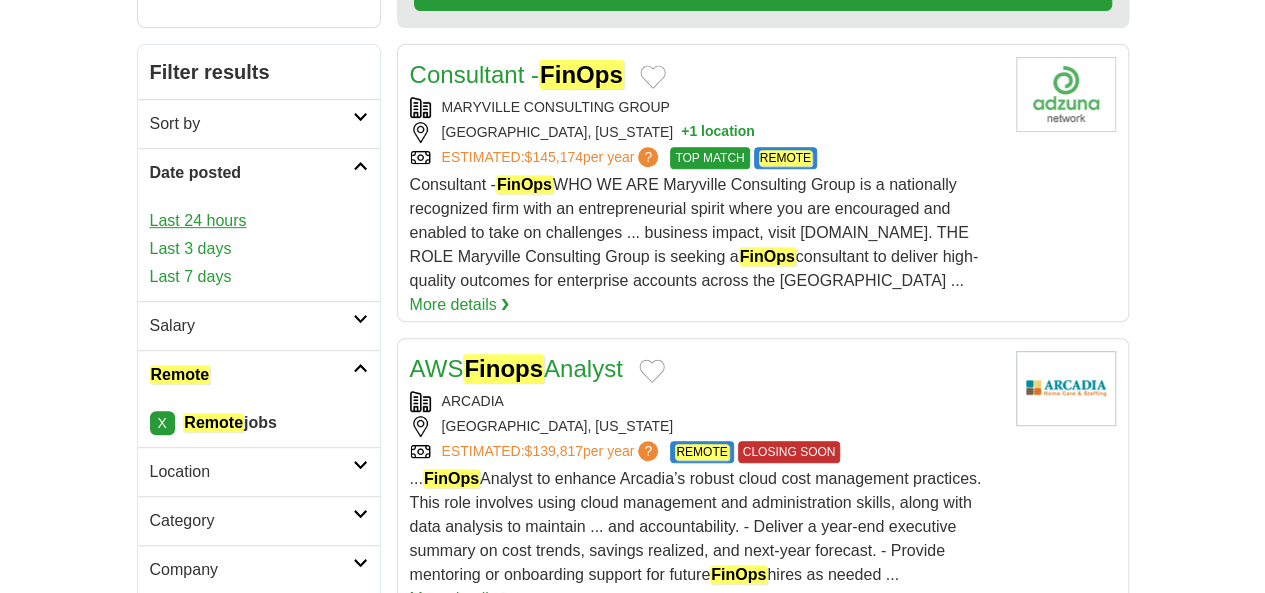 click on "Last 24 hours" at bounding box center (259, 221) 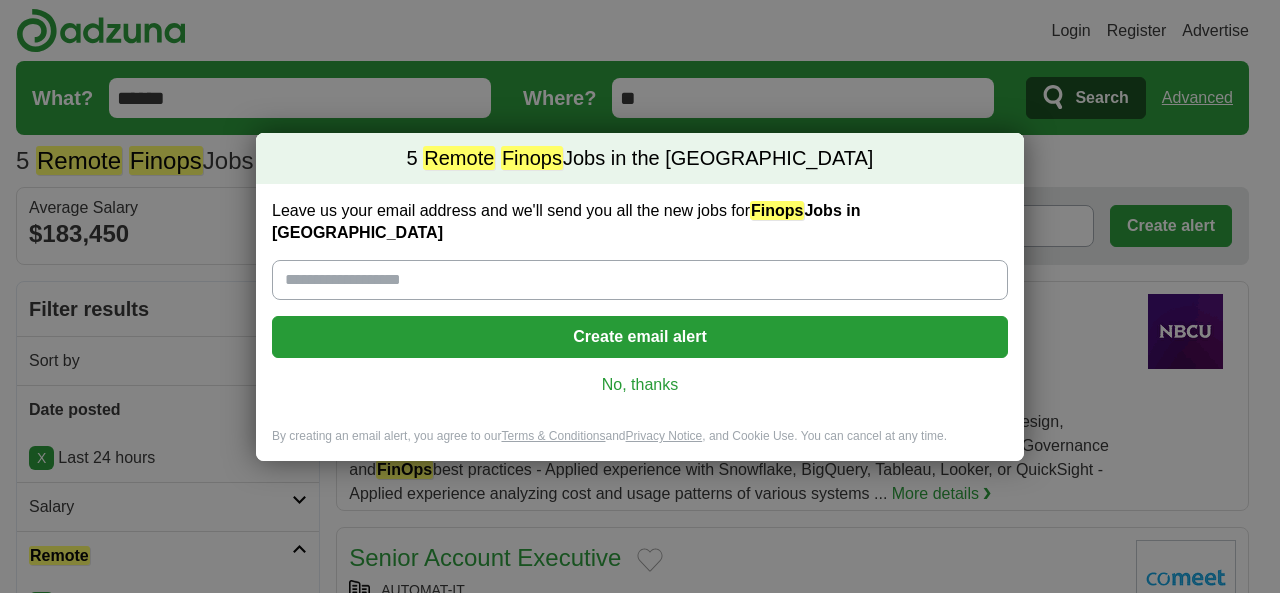 scroll, scrollTop: 0, scrollLeft: 0, axis: both 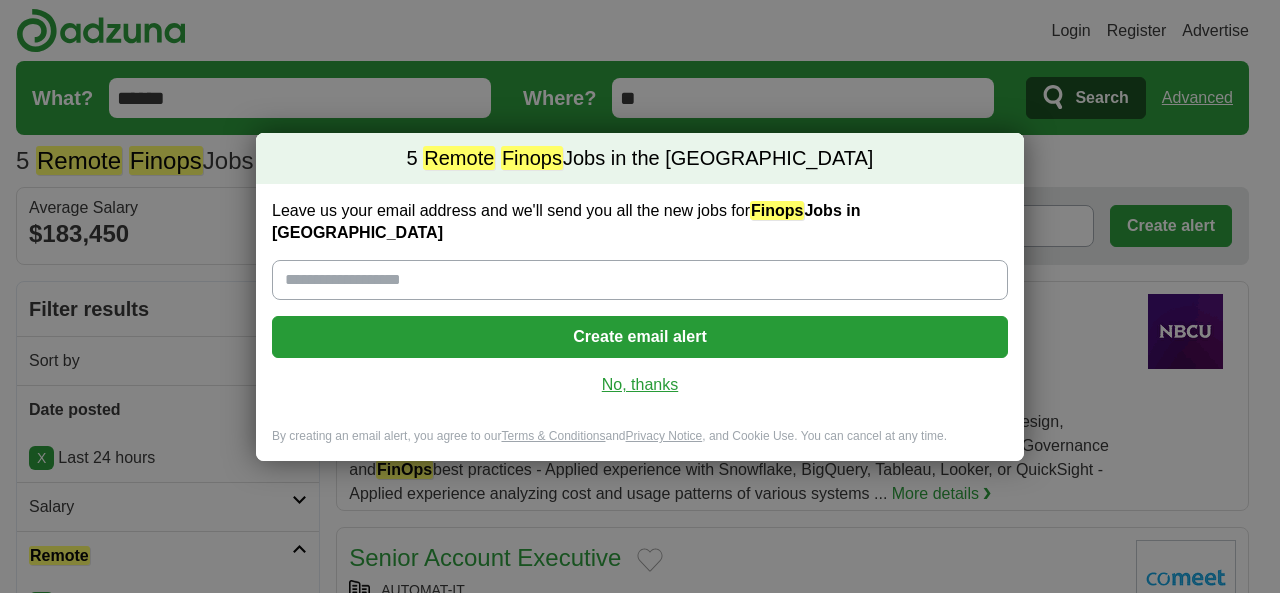click on "No, thanks" at bounding box center (640, 385) 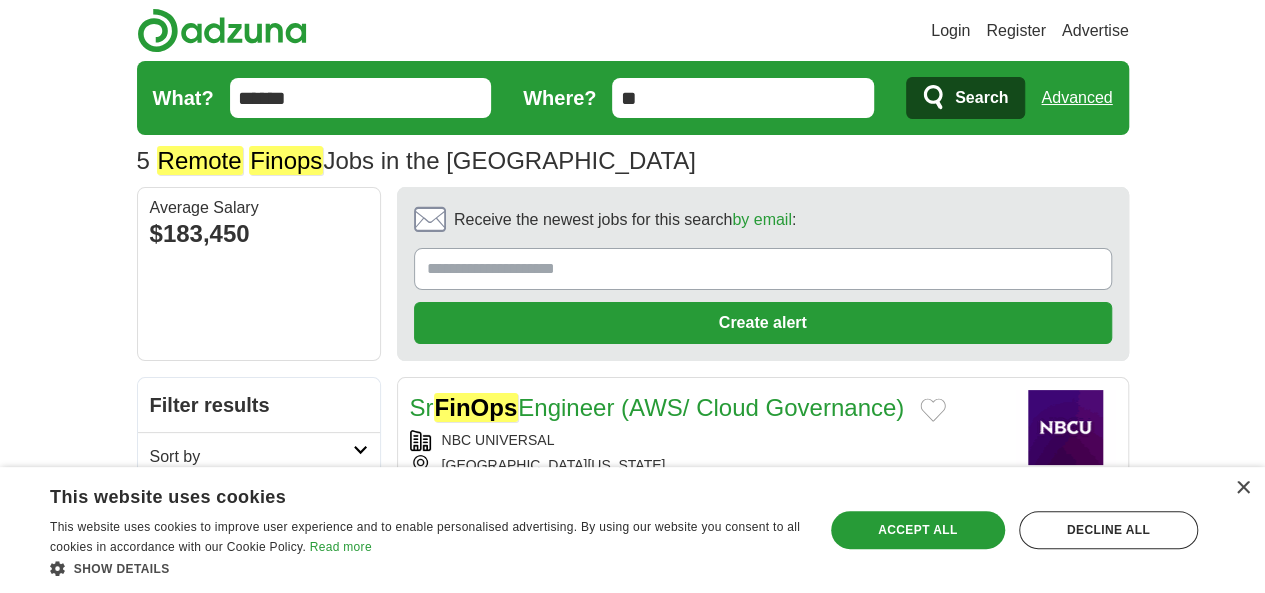 click on "What?
******
Where?
**
Search
Advanced" at bounding box center [633, 98] 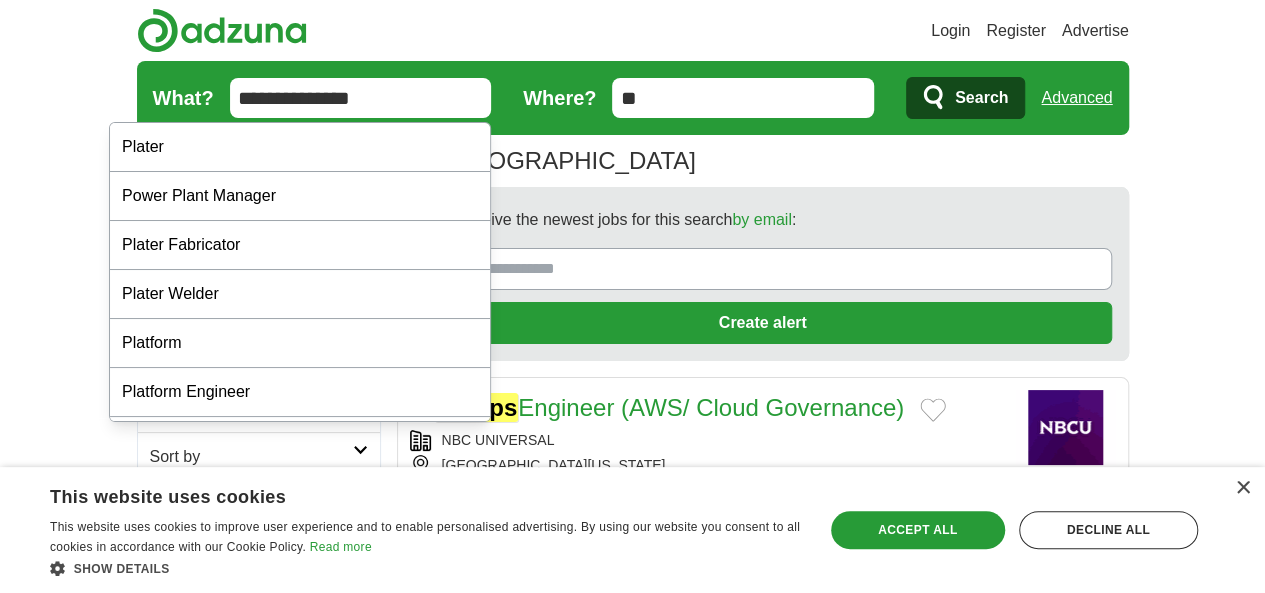 type on "**********" 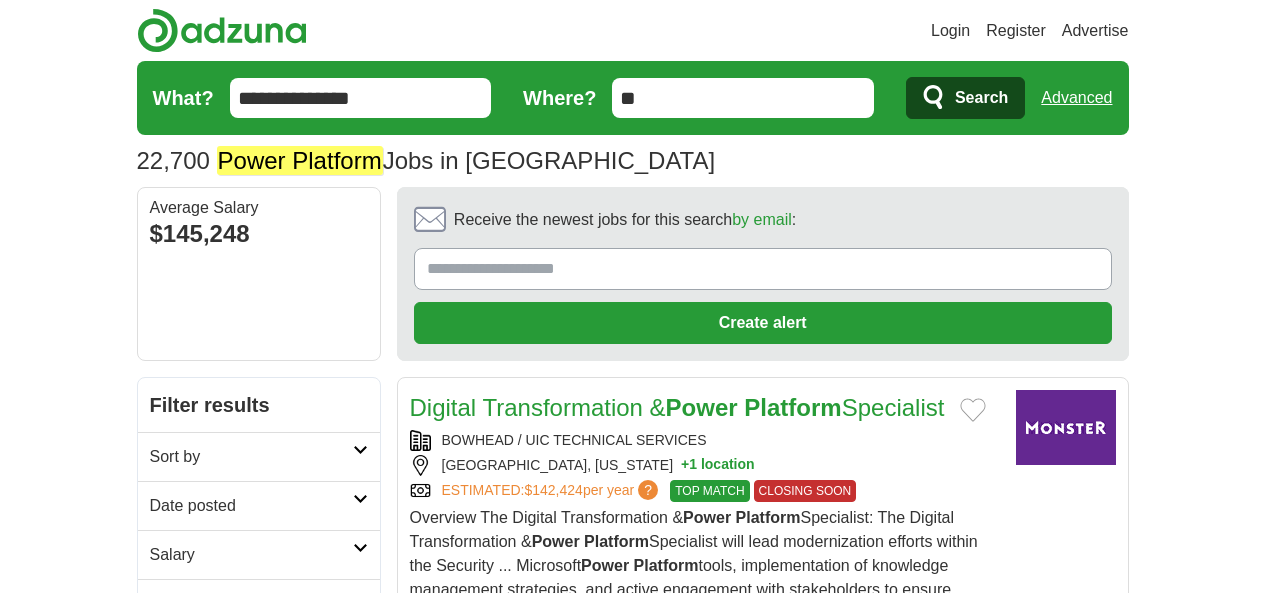 scroll, scrollTop: 0, scrollLeft: 0, axis: both 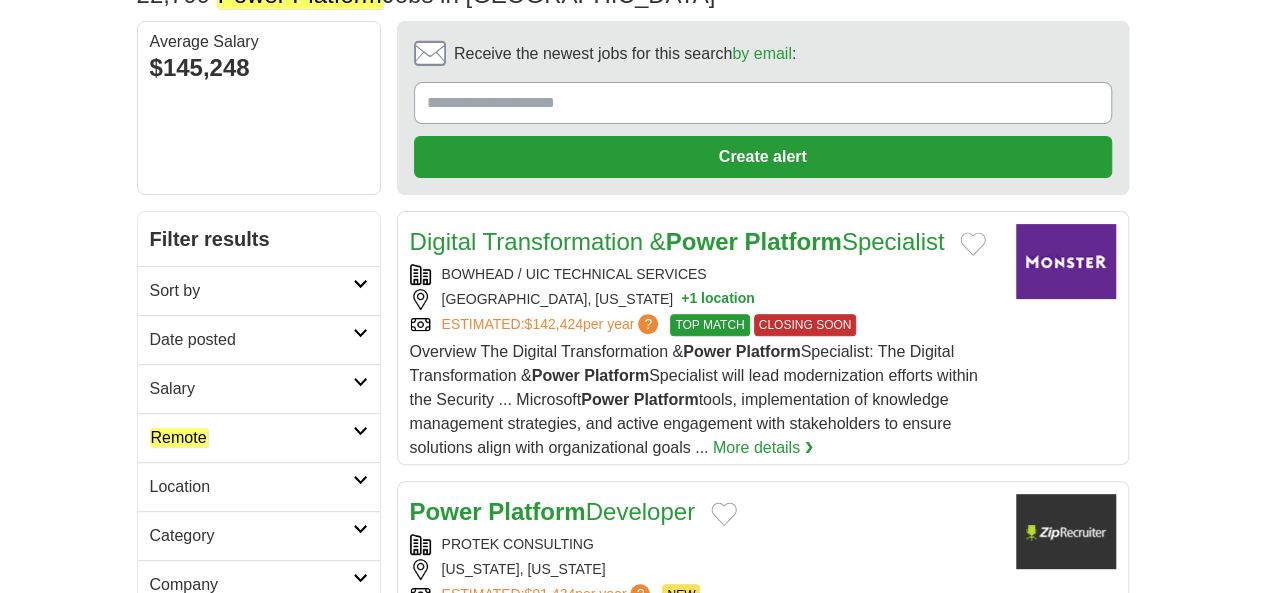 click on "Remote" at bounding box center [251, 438] 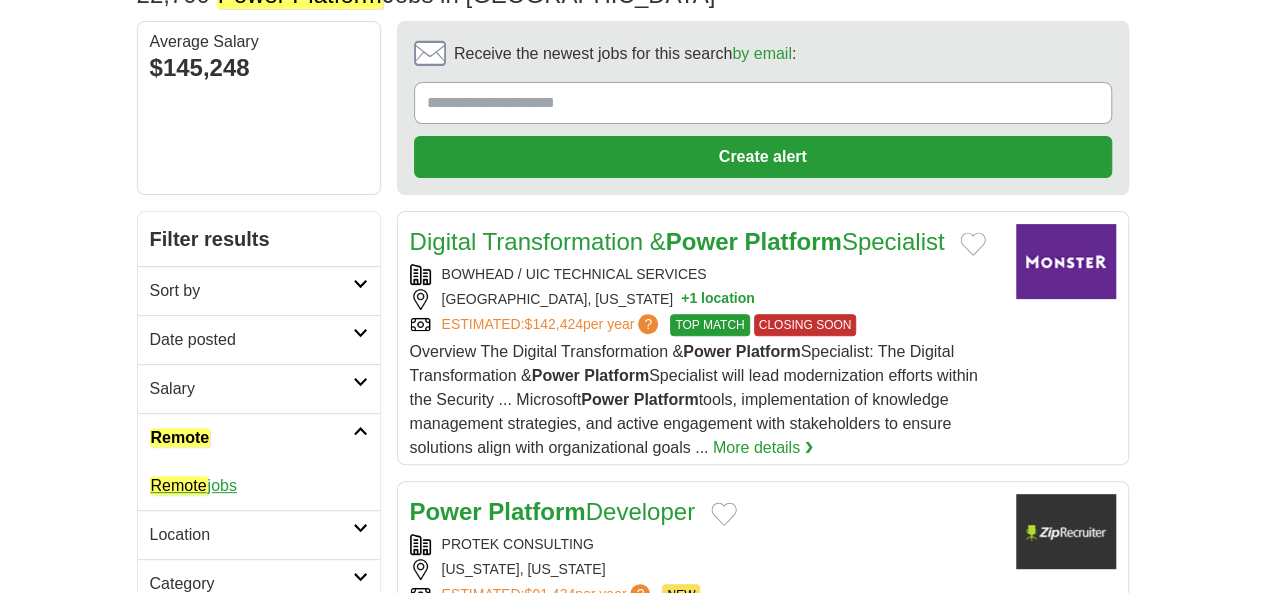 click on "Remote  jobs" at bounding box center (193, 485) 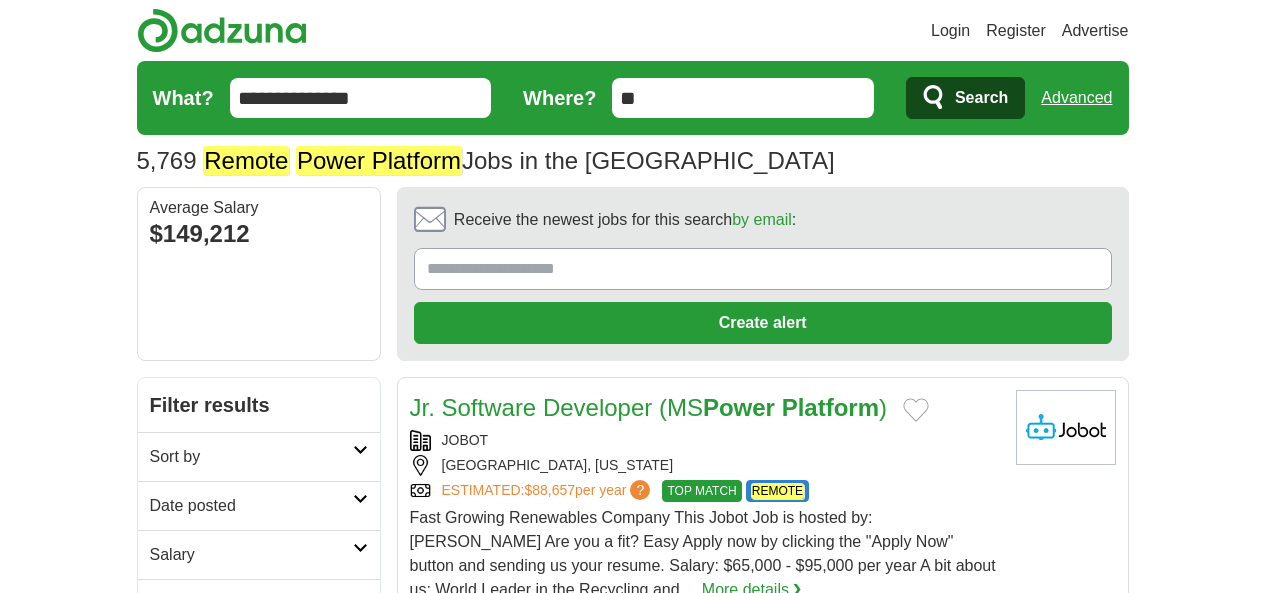 scroll, scrollTop: 0, scrollLeft: 0, axis: both 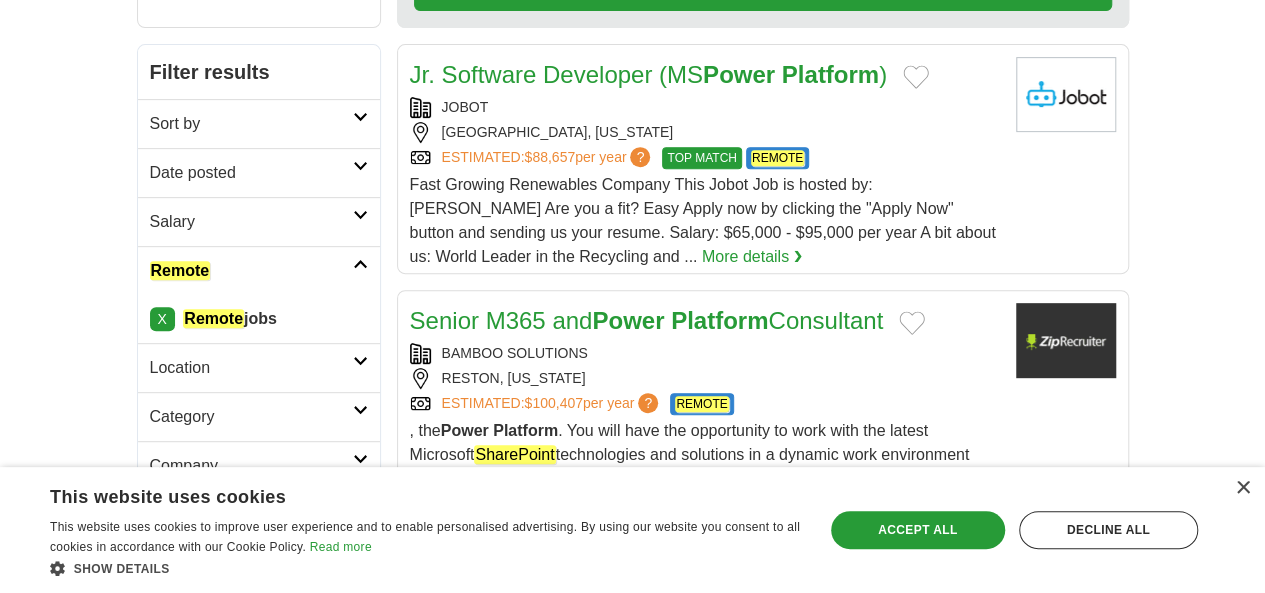 click on "Date posted" at bounding box center [251, 173] 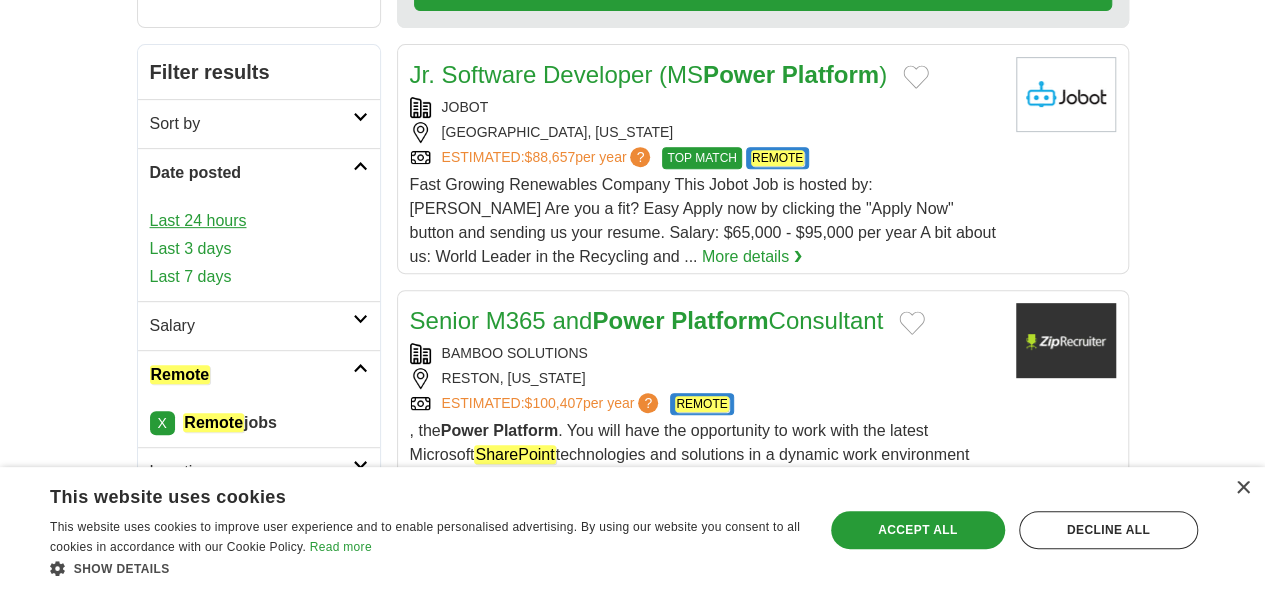 click on "Last 24 hours" at bounding box center [259, 221] 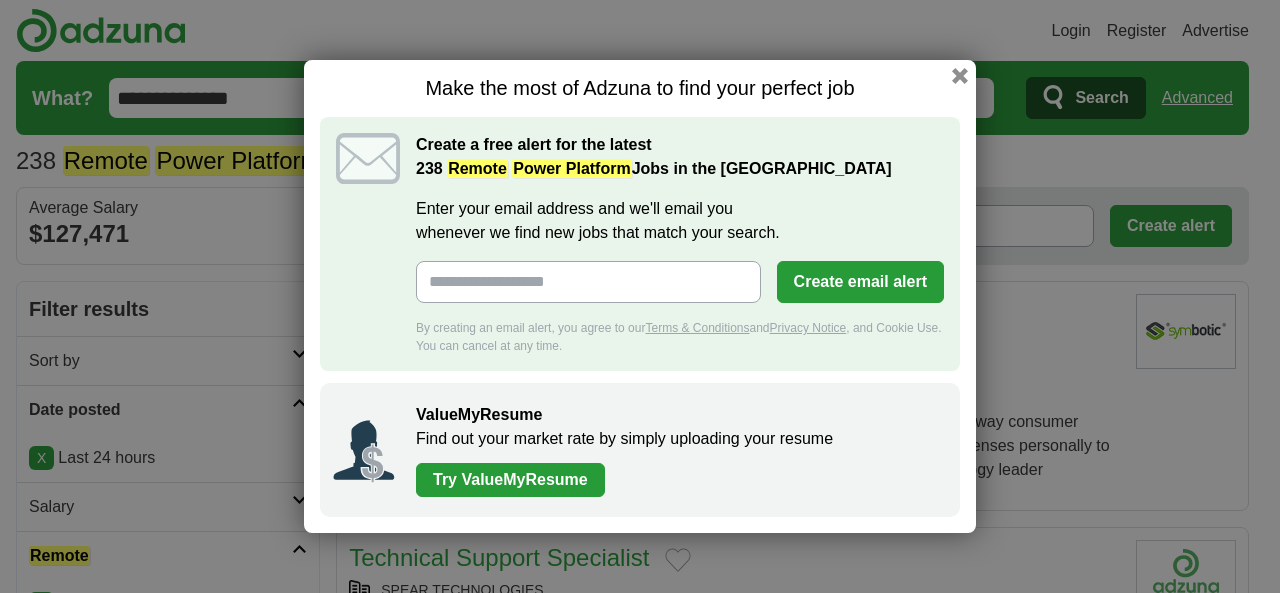 scroll, scrollTop: 0, scrollLeft: 0, axis: both 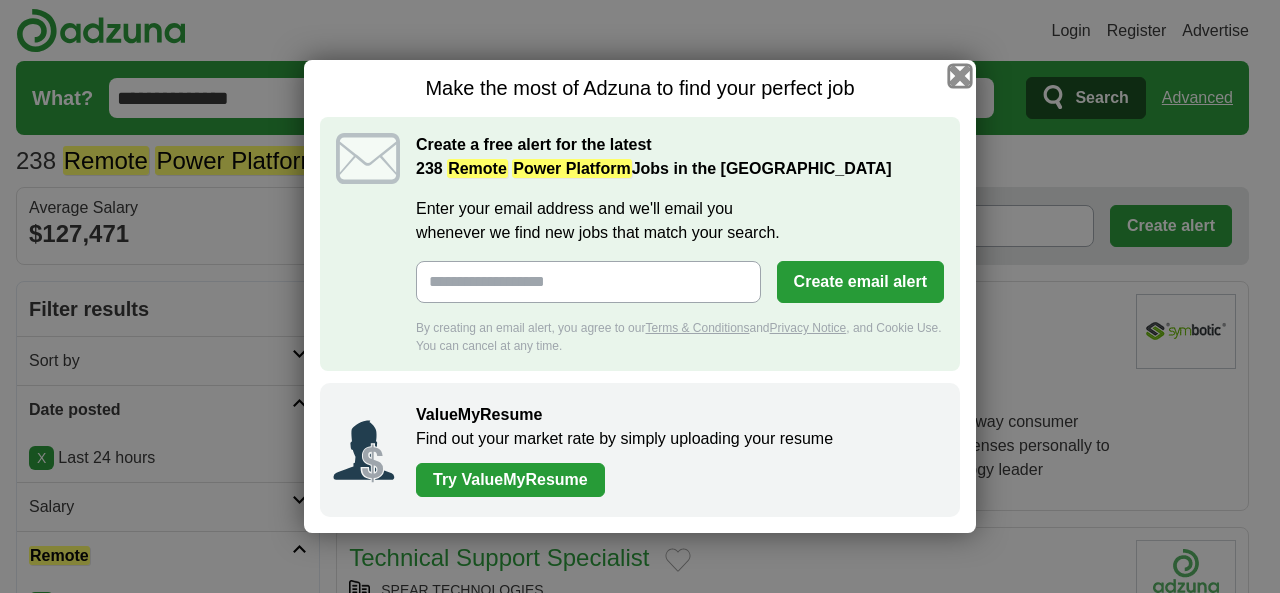 click at bounding box center (960, 76) 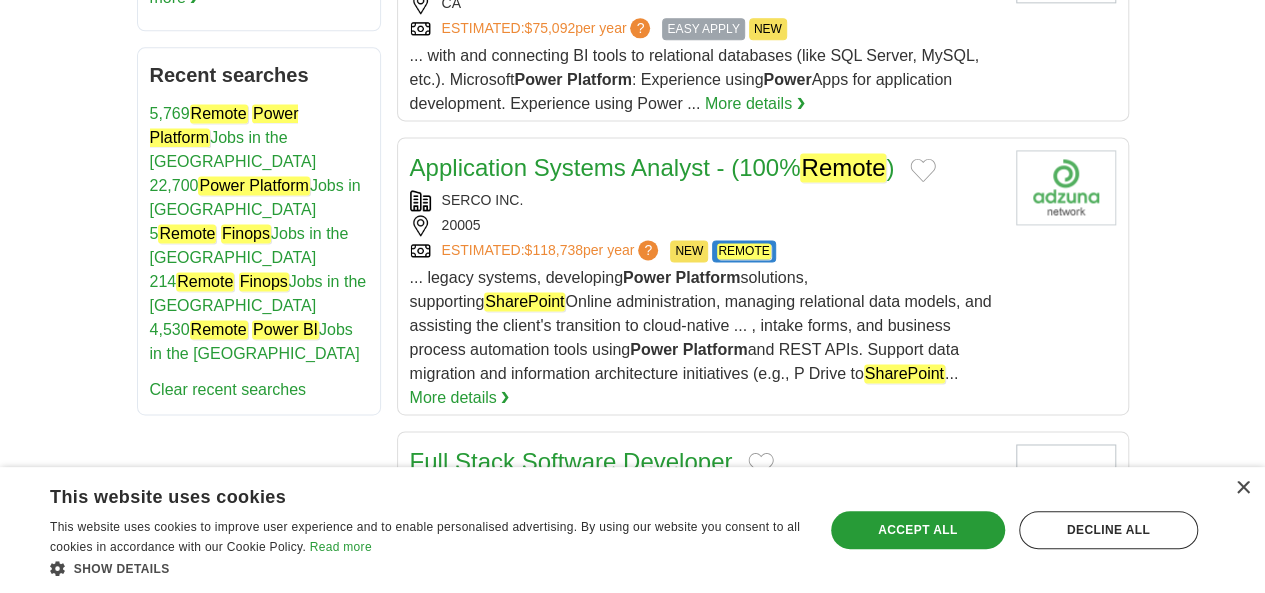 scroll, scrollTop: 1666, scrollLeft: 0, axis: vertical 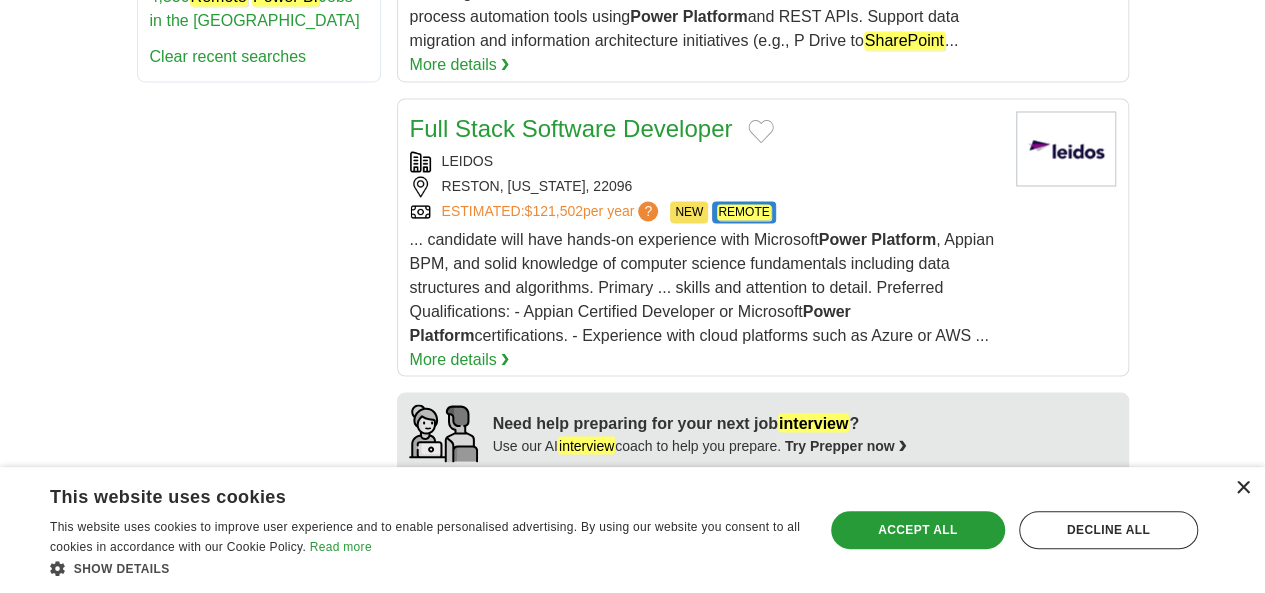 click on "×" at bounding box center [1242, 488] 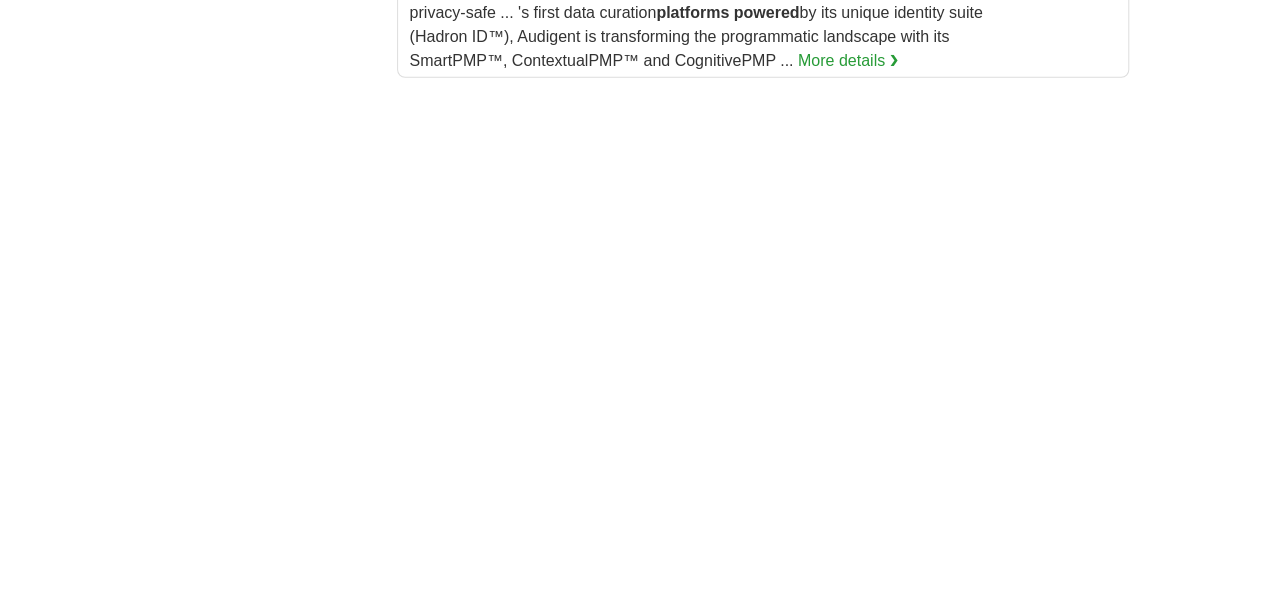 scroll, scrollTop: 3833, scrollLeft: 0, axis: vertical 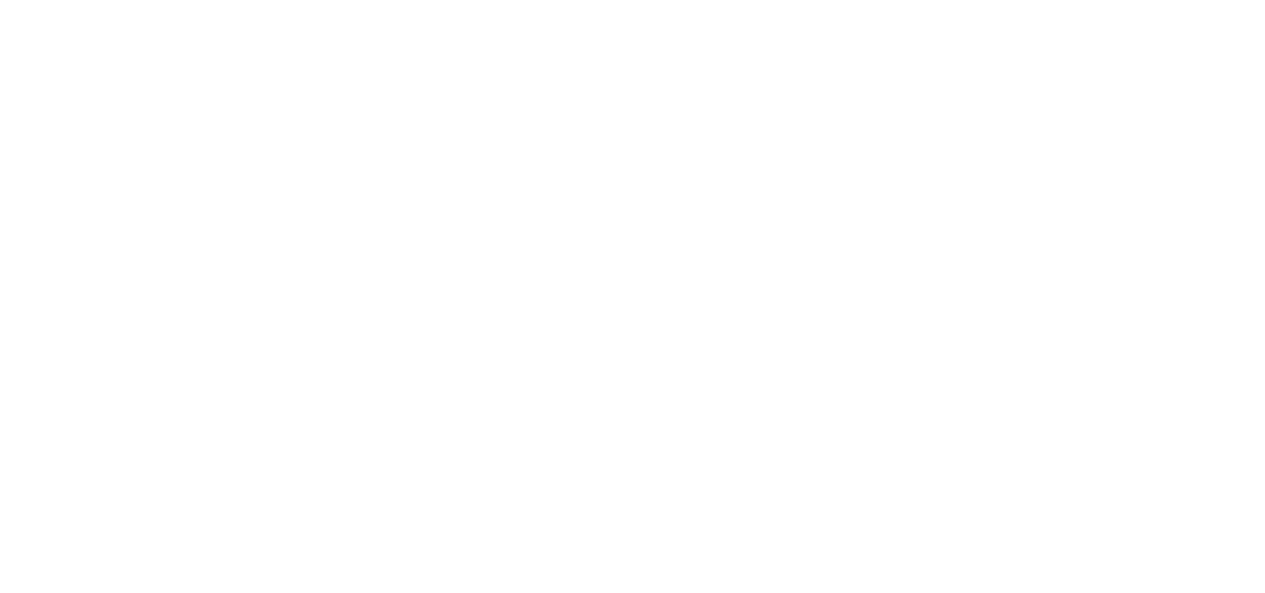 click on "2" at bounding box center (550, 977) 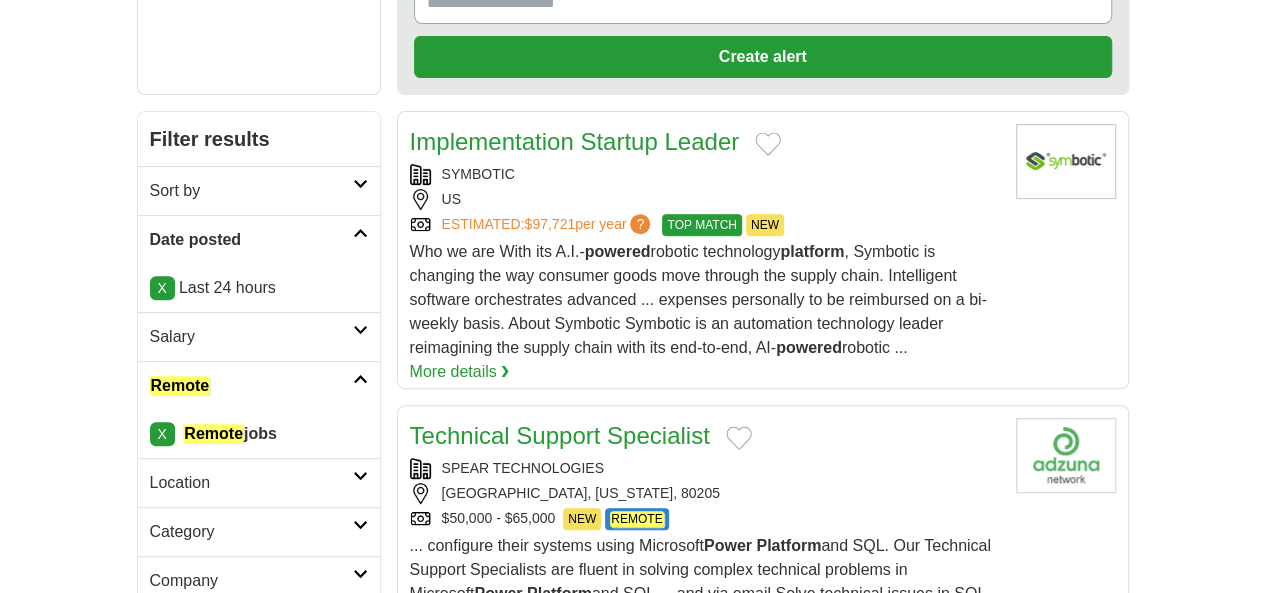 scroll, scrollTop: 0, scrollLeft: 0, axis: both 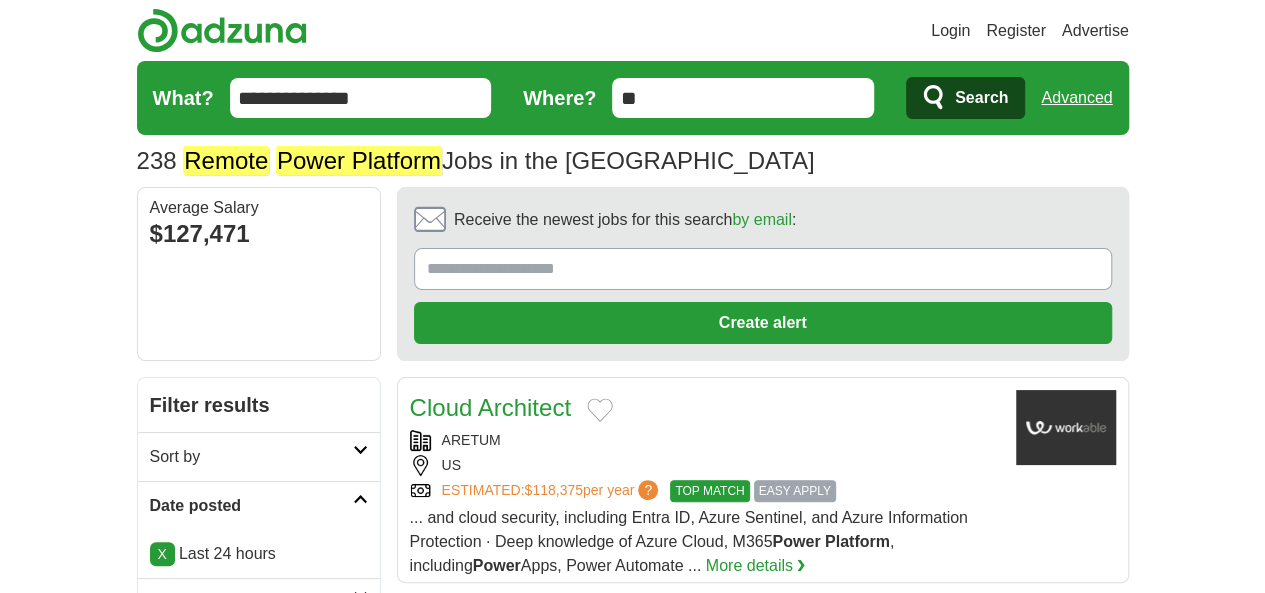 click on "**********" at bounding box center [361, 98] 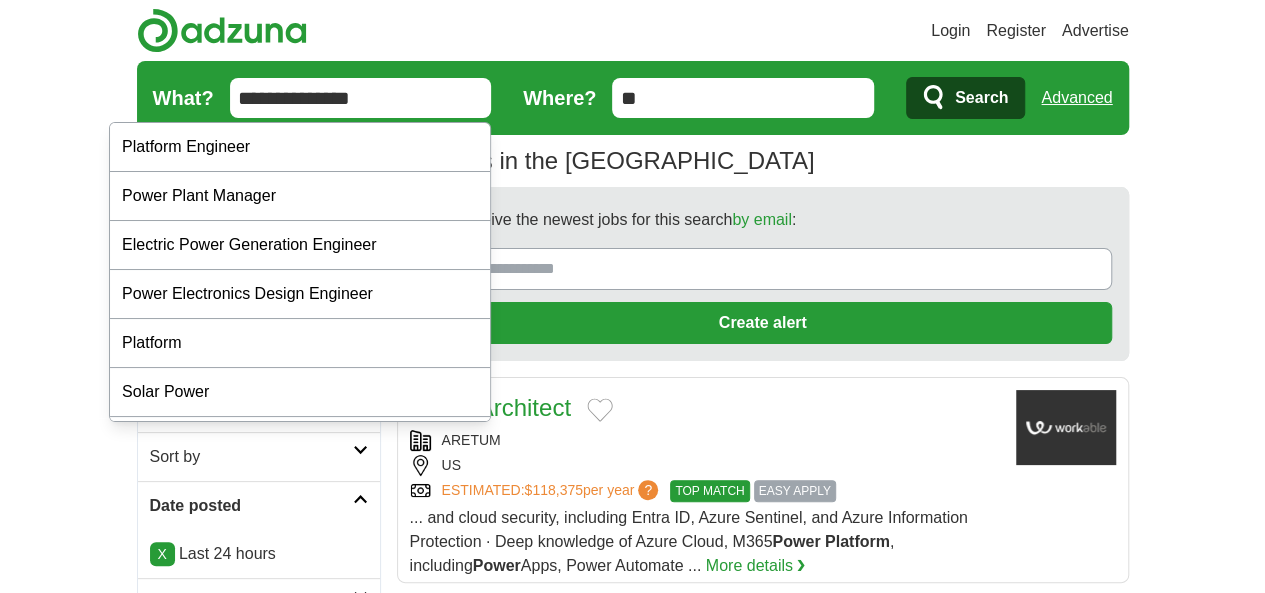click on "**********" at bounding box center [361, 98] 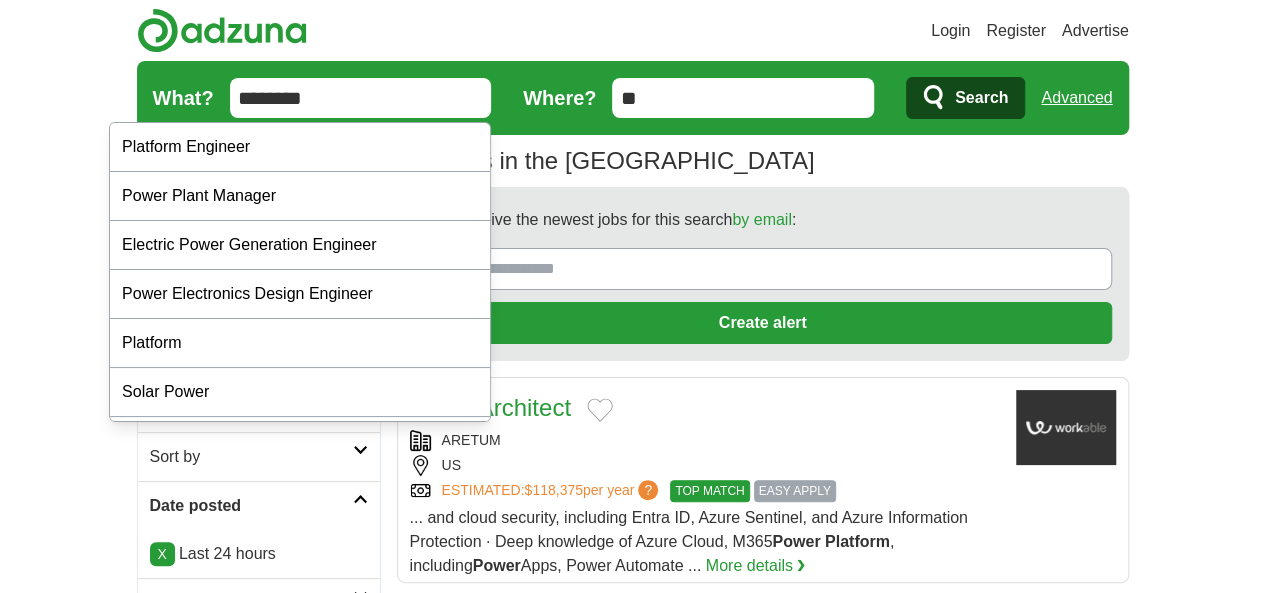 type on "********" 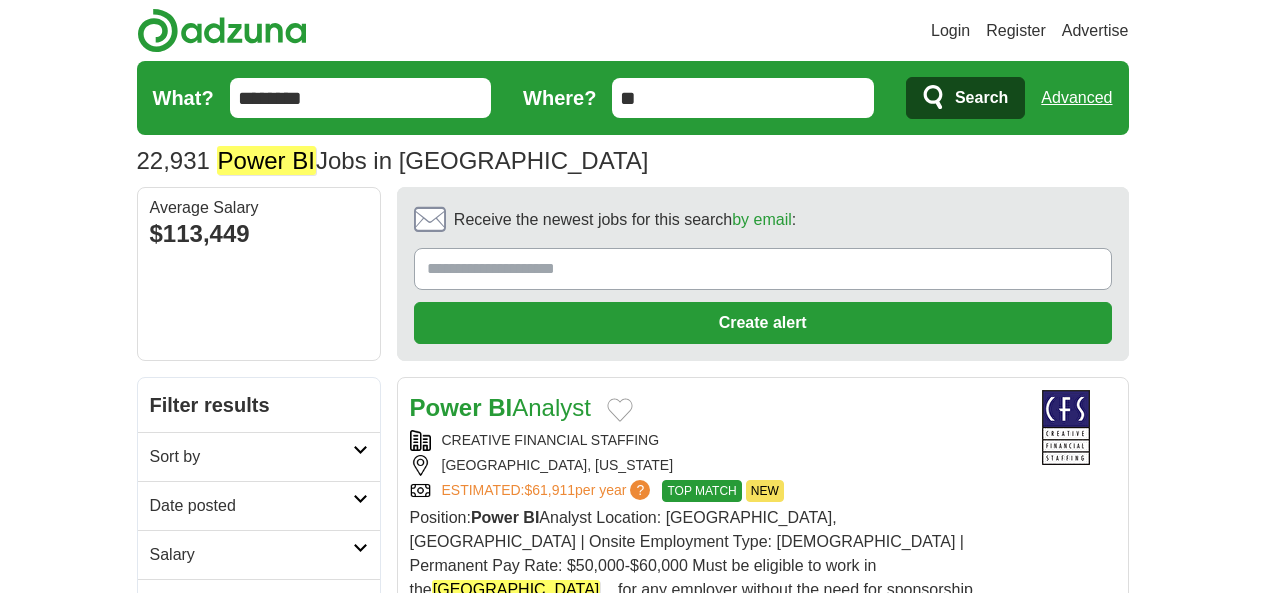 scroll, scrollTop: 0, scrollLeft: 0, axis: both 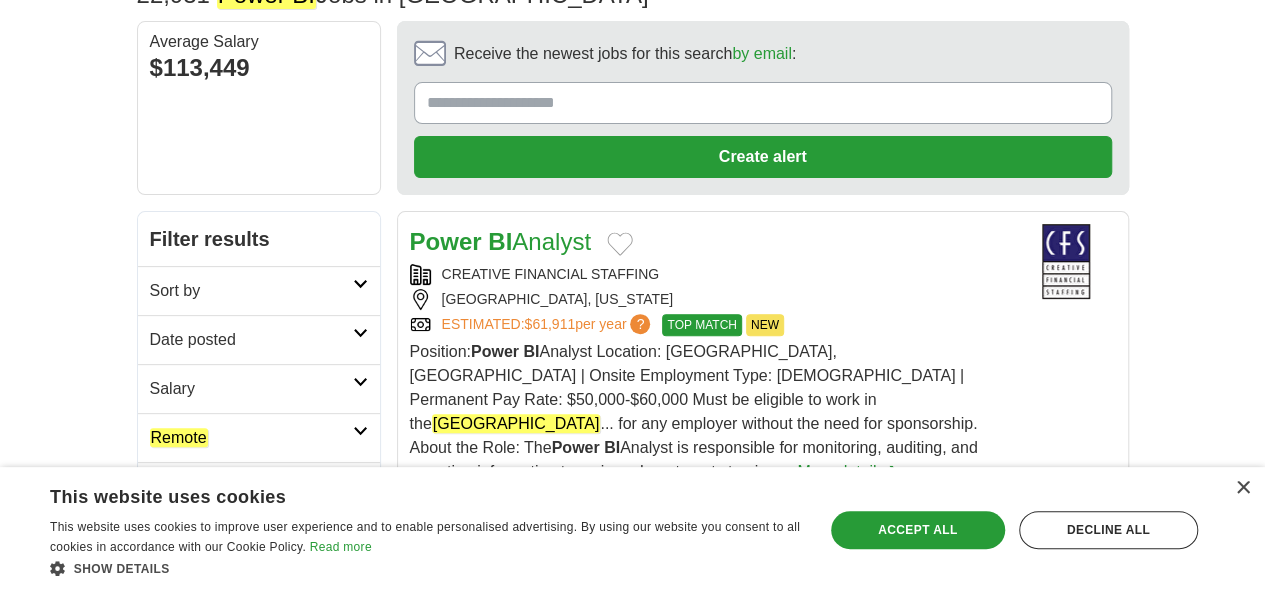 click on "Remote" 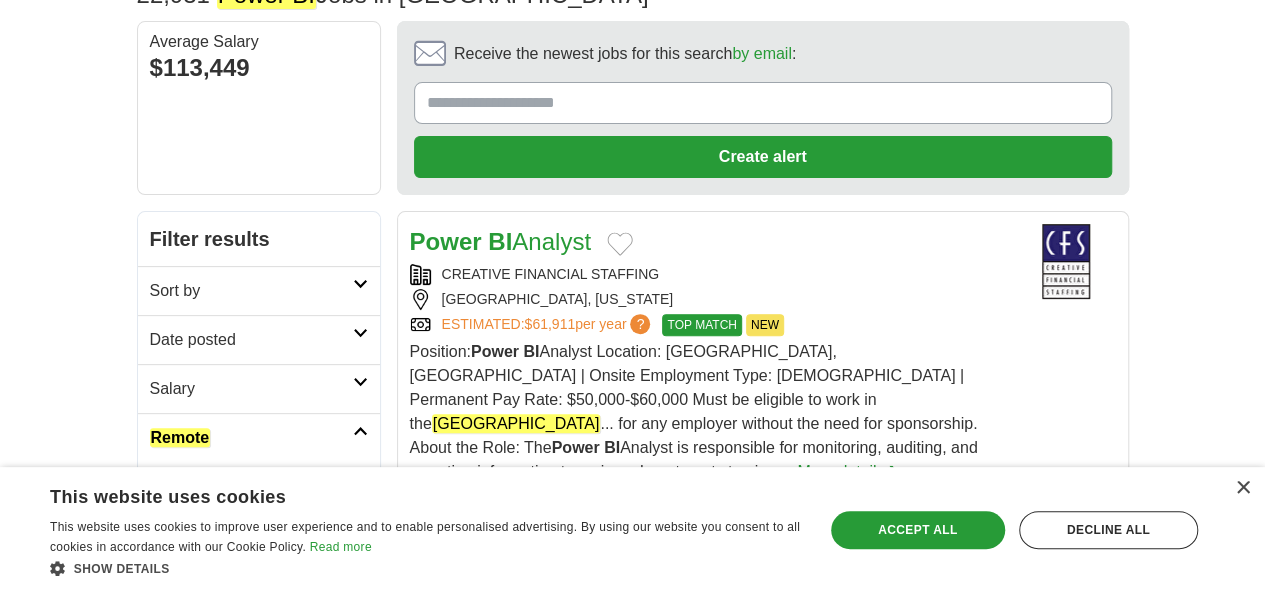 click on "Remote" 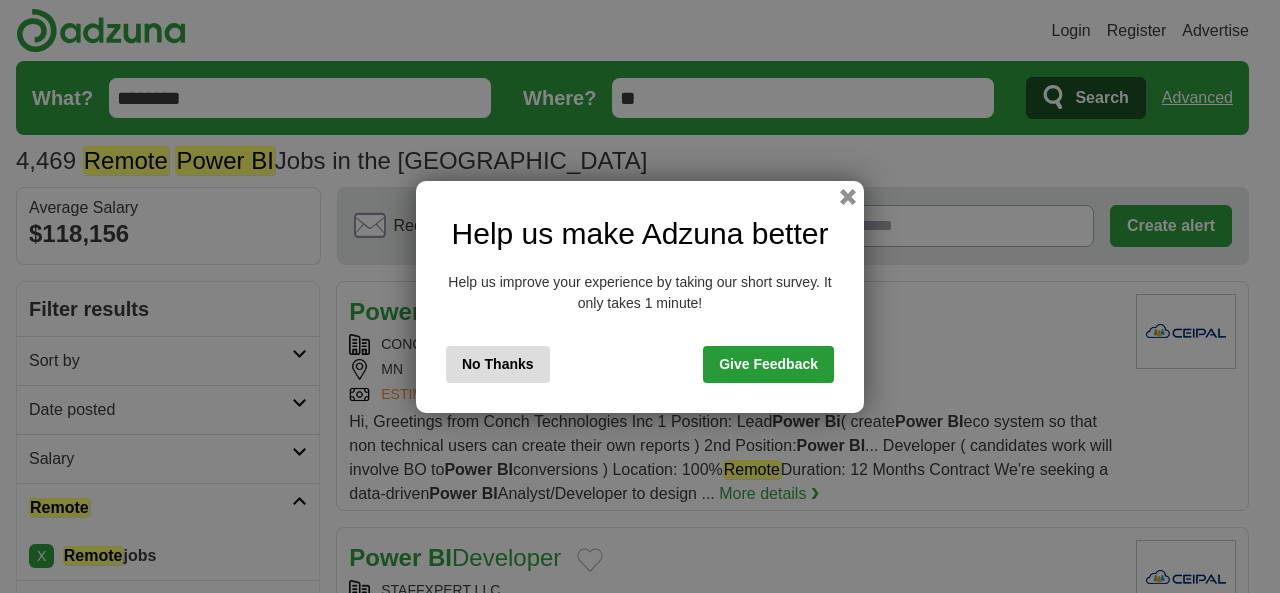 scroll, scrollTop: 0, scrollLeft: 0, axis: both 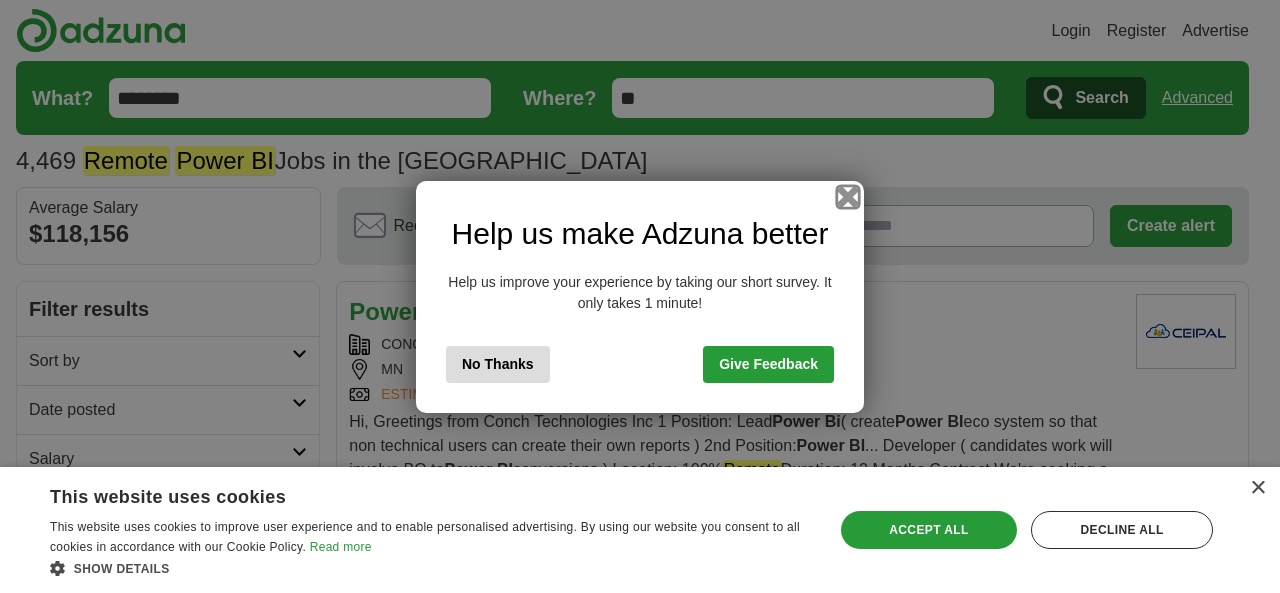 click at bounding box center [848, 196] 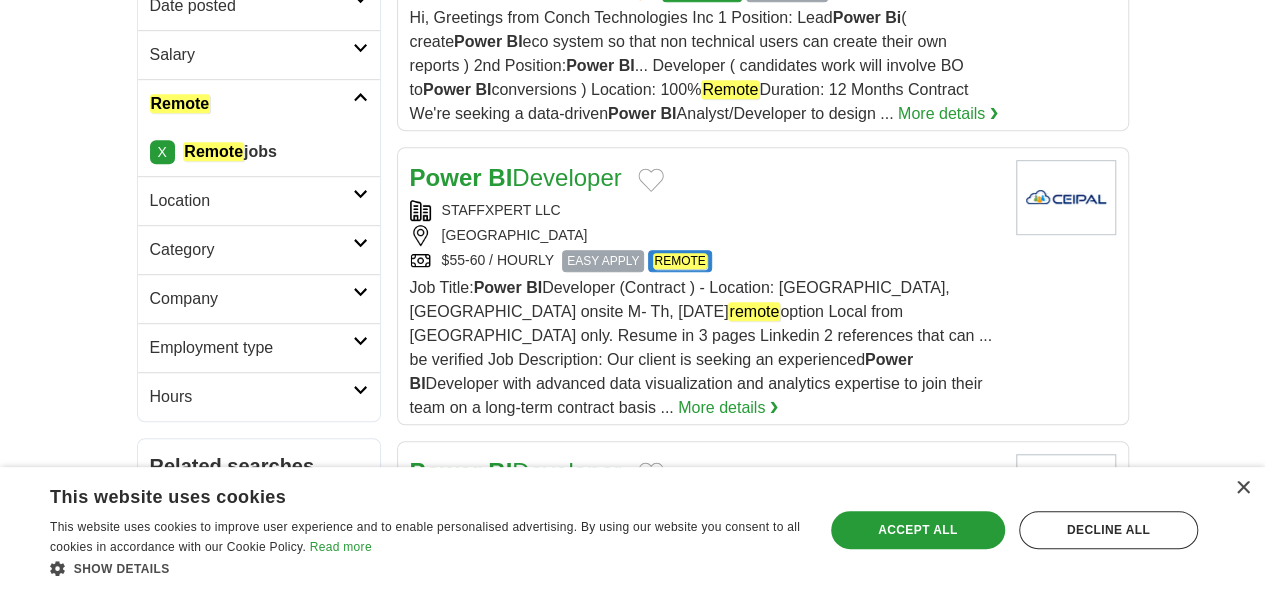 scroll, scrollTop: 333, scrollLeft: 0, axis: vertical 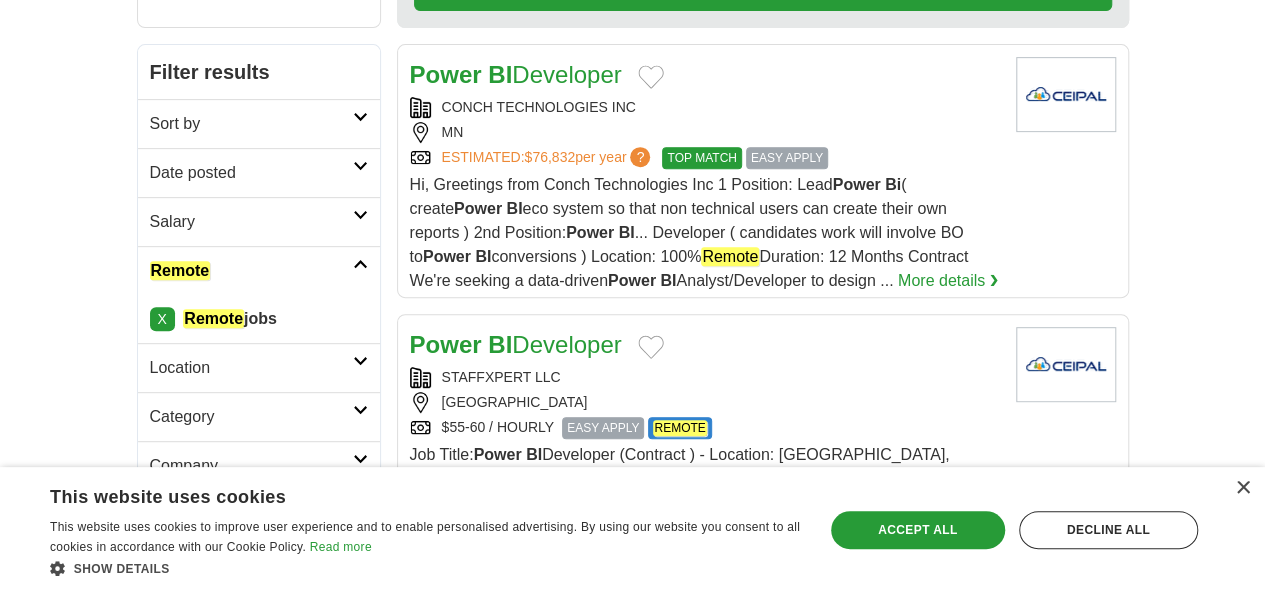 click on "Date posted" at bounding box center (251, 173) 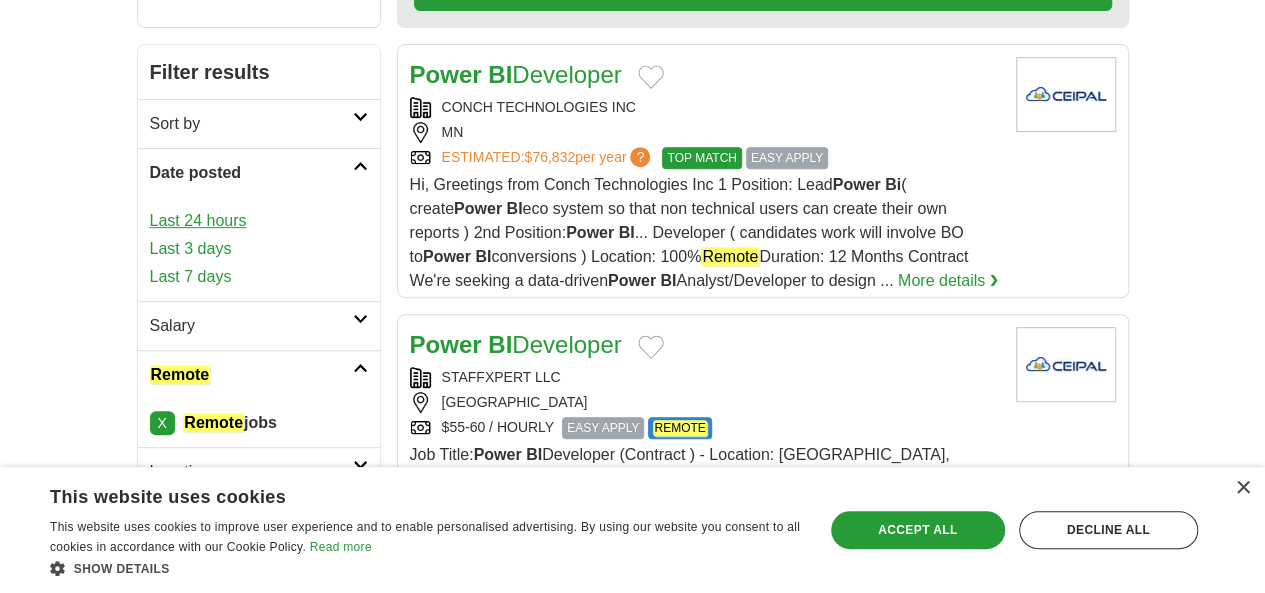 click on "Last 24 hours" at bounding box center (259, 221) 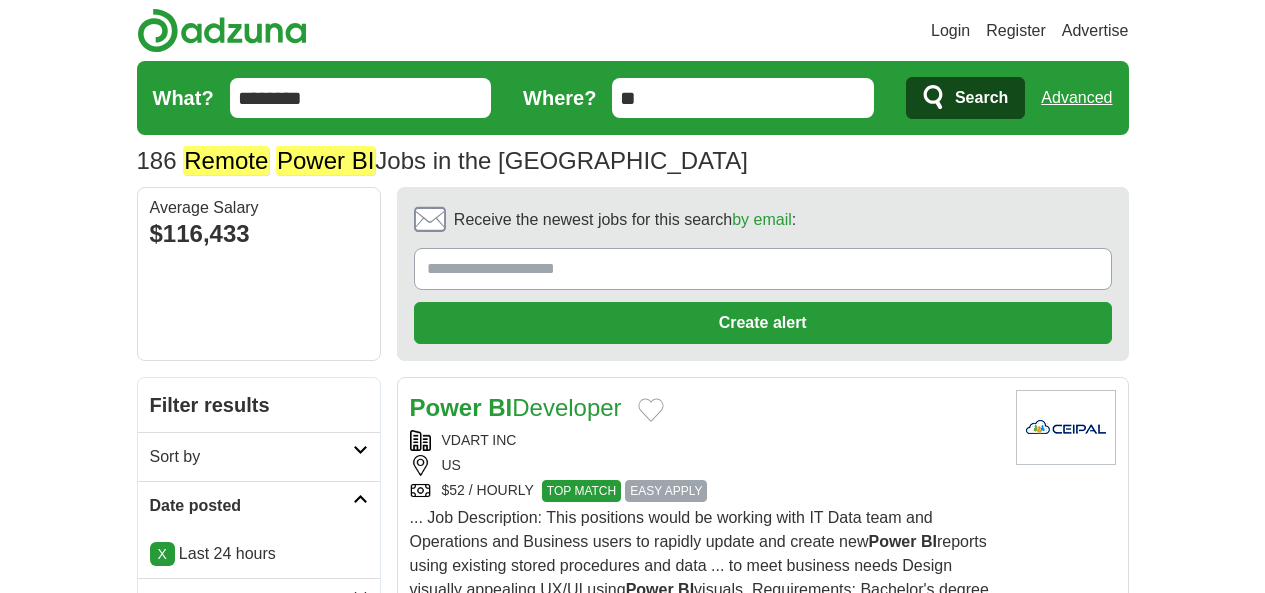 scroll, scrollTop: 0, scrollLeft: 0, axis: both 